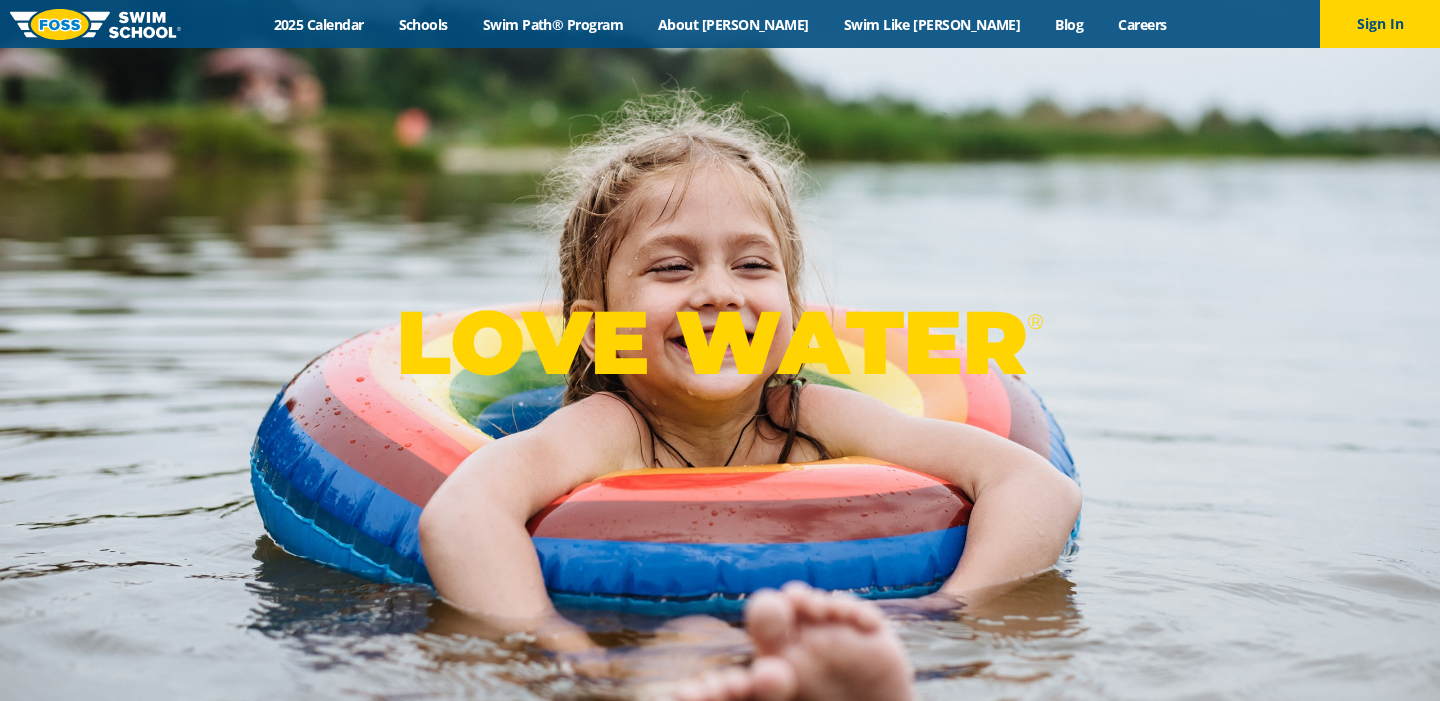 scroll, scrollTop: 0, scrollLeft: 0, axis: both 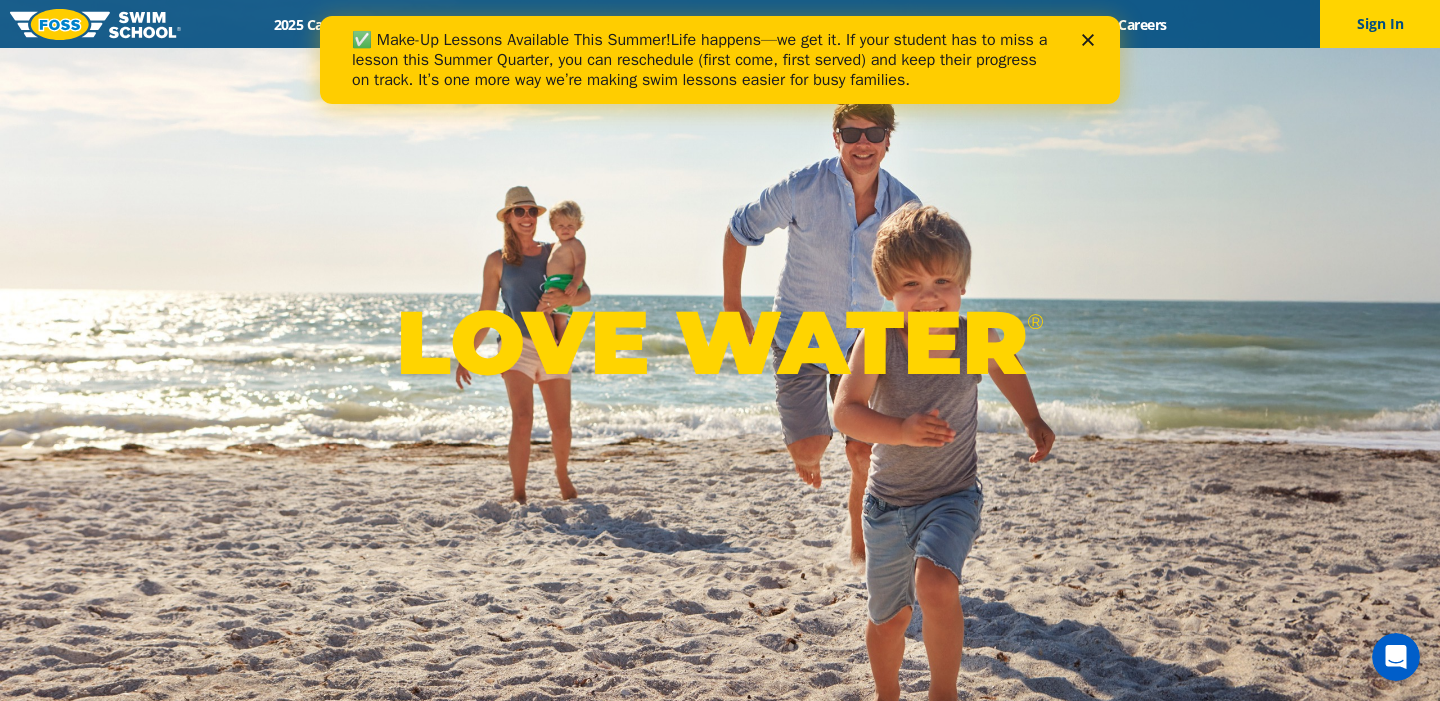 click 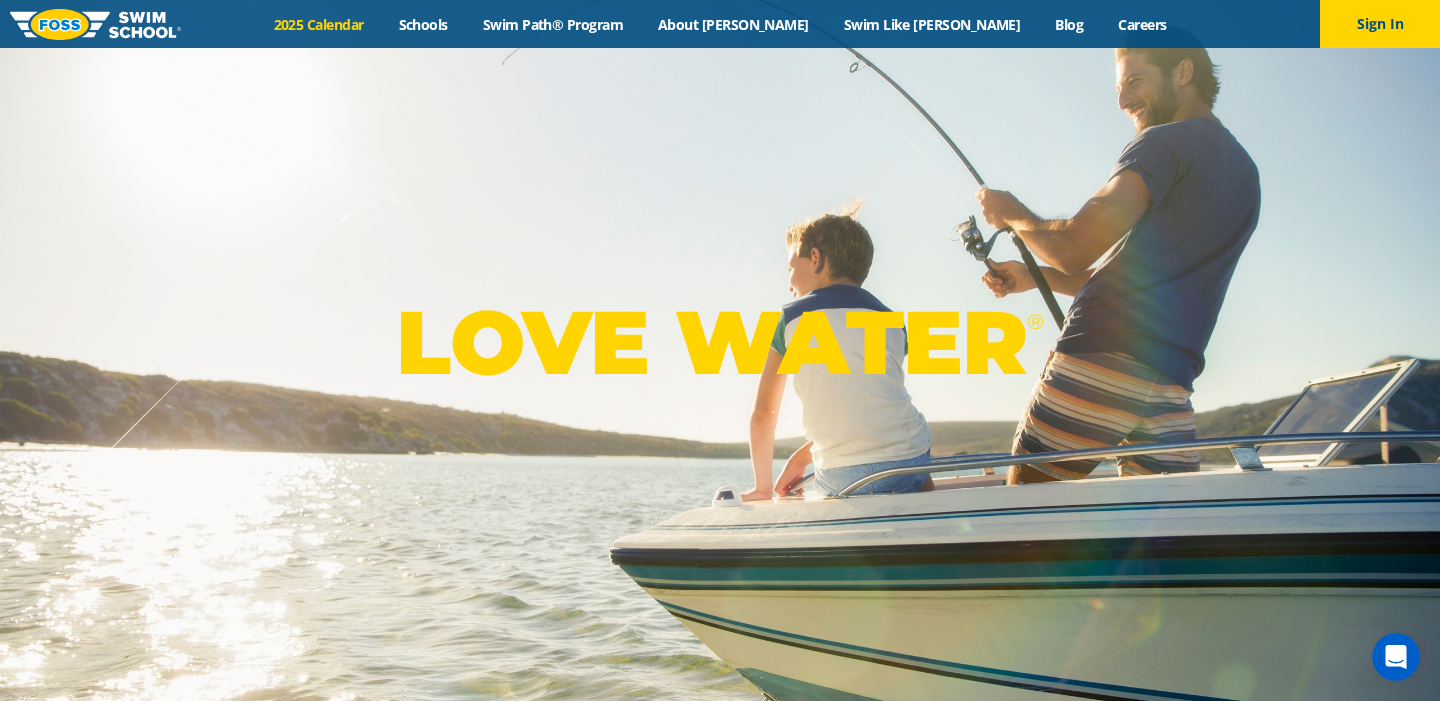 click on "2025 Calendar" at bounding box center [318, 24] 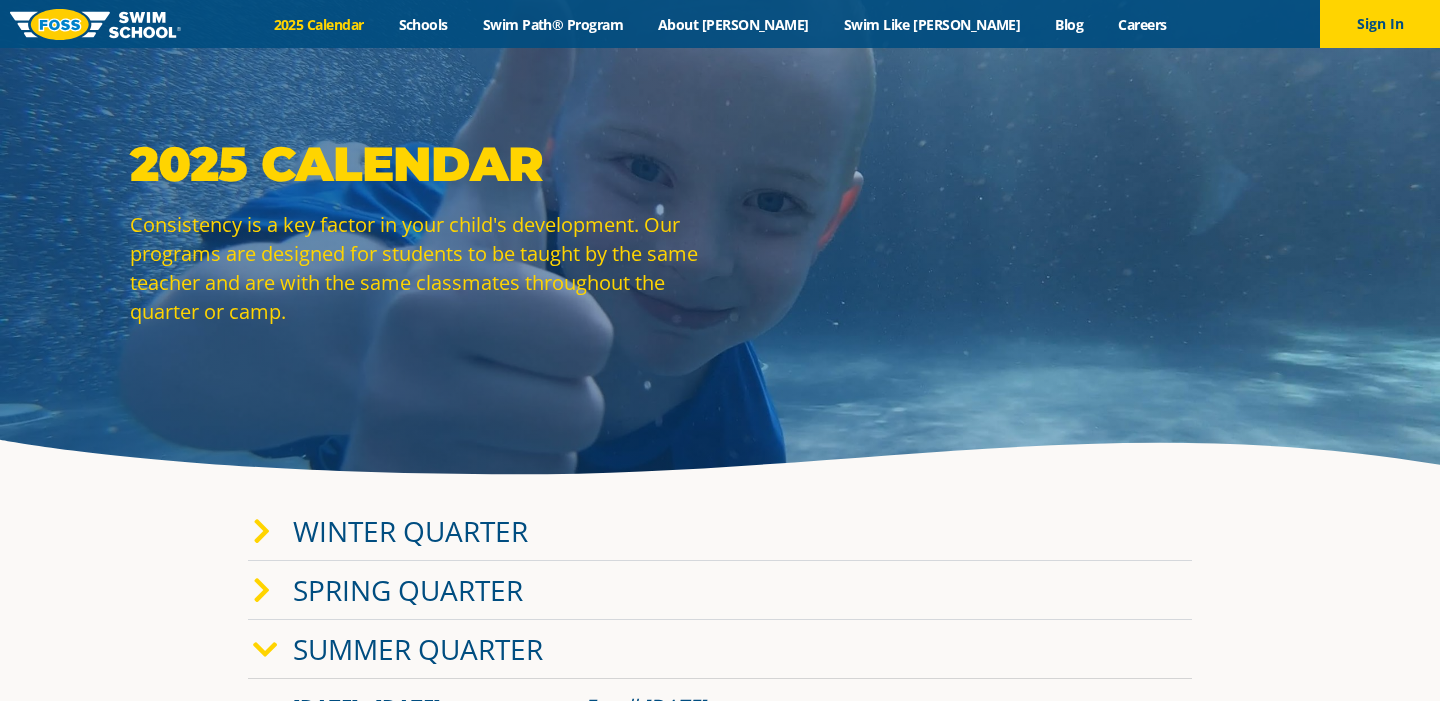 scroll, scrollTop: 0, scrollLeft: 0, axis: both 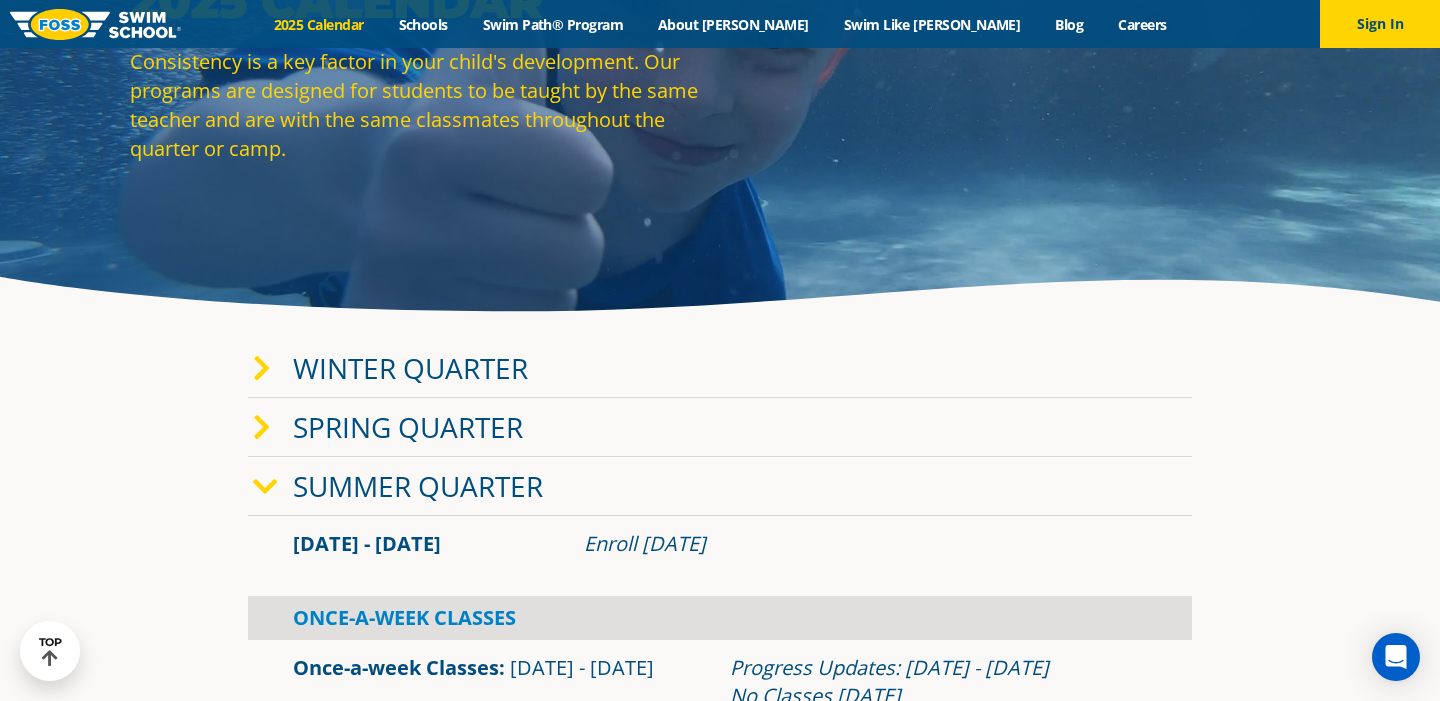 click on "Summer Quarter" at bounding box center [418, 486] 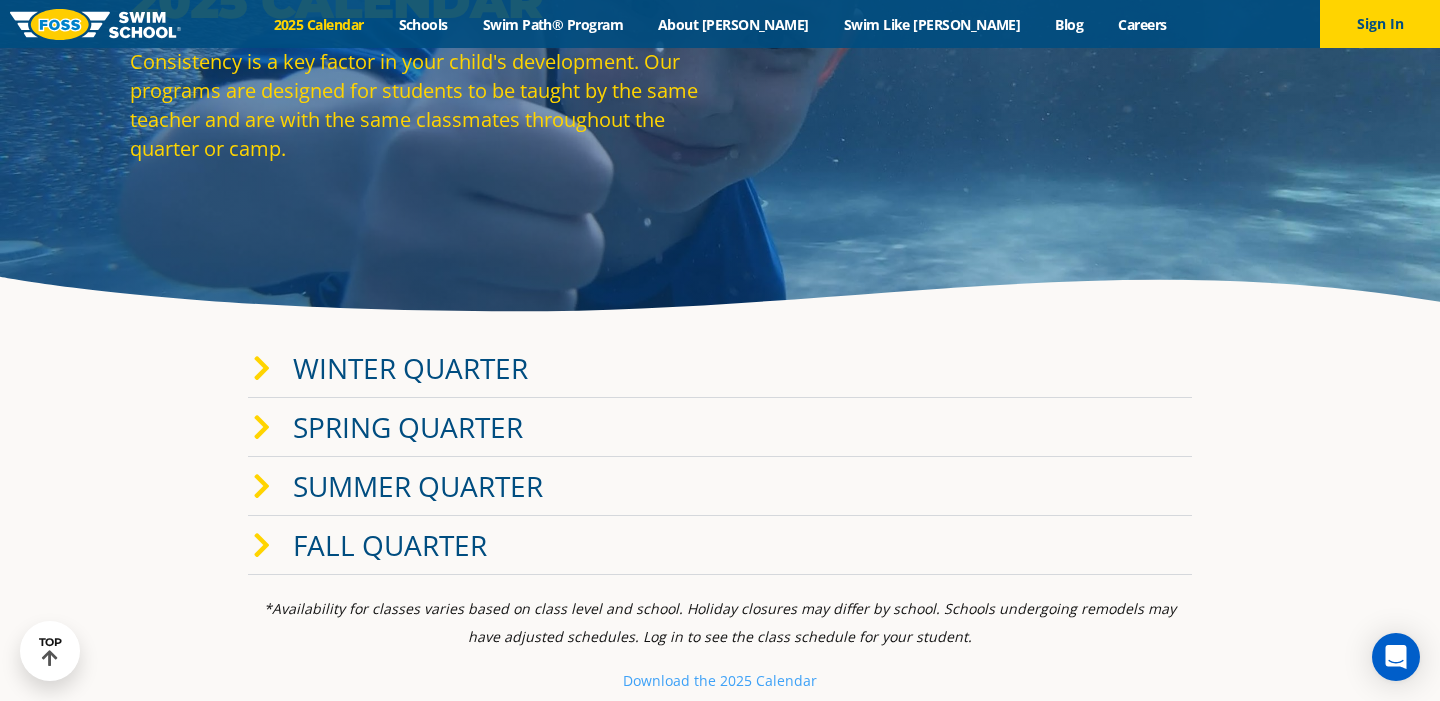click on "Summer Quarter" at bounding box center [418, 486] 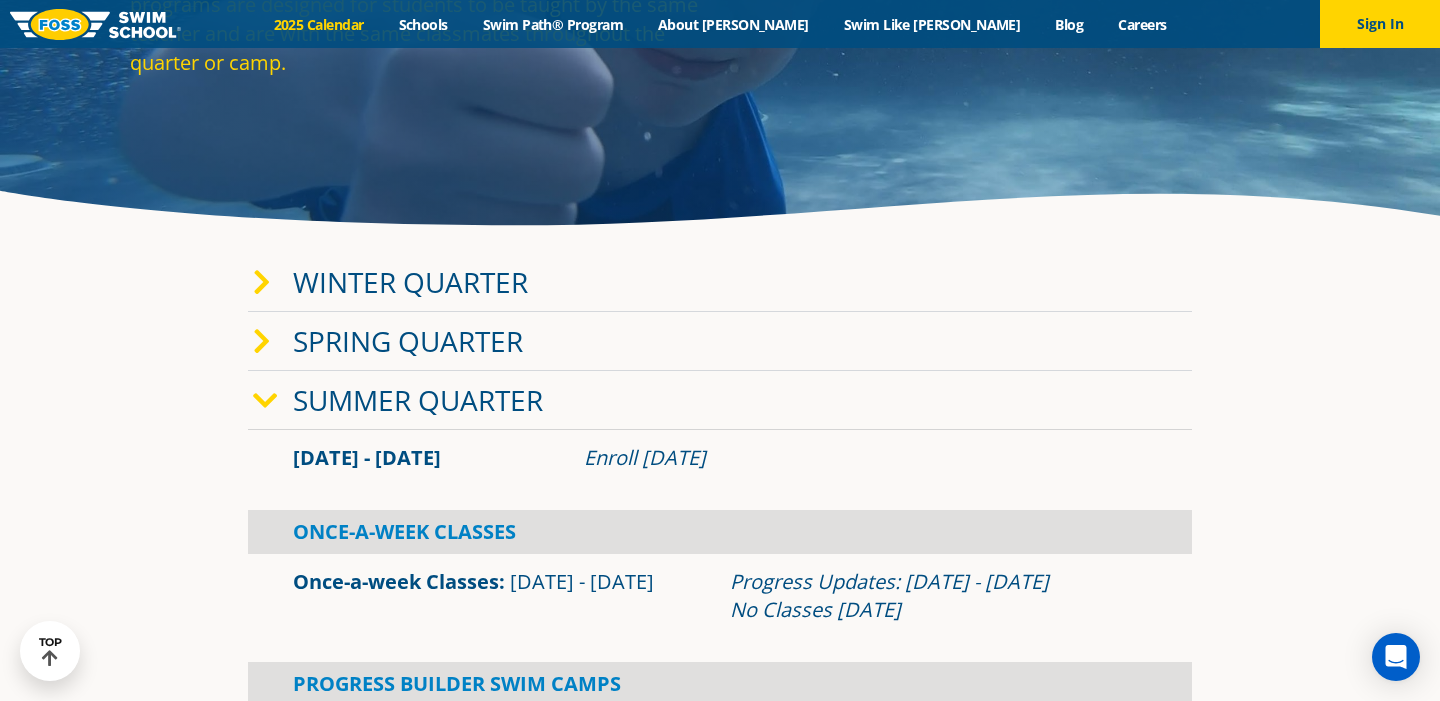 scroll, scrollTop: 454, scrollLeft: 0, axis: vertical 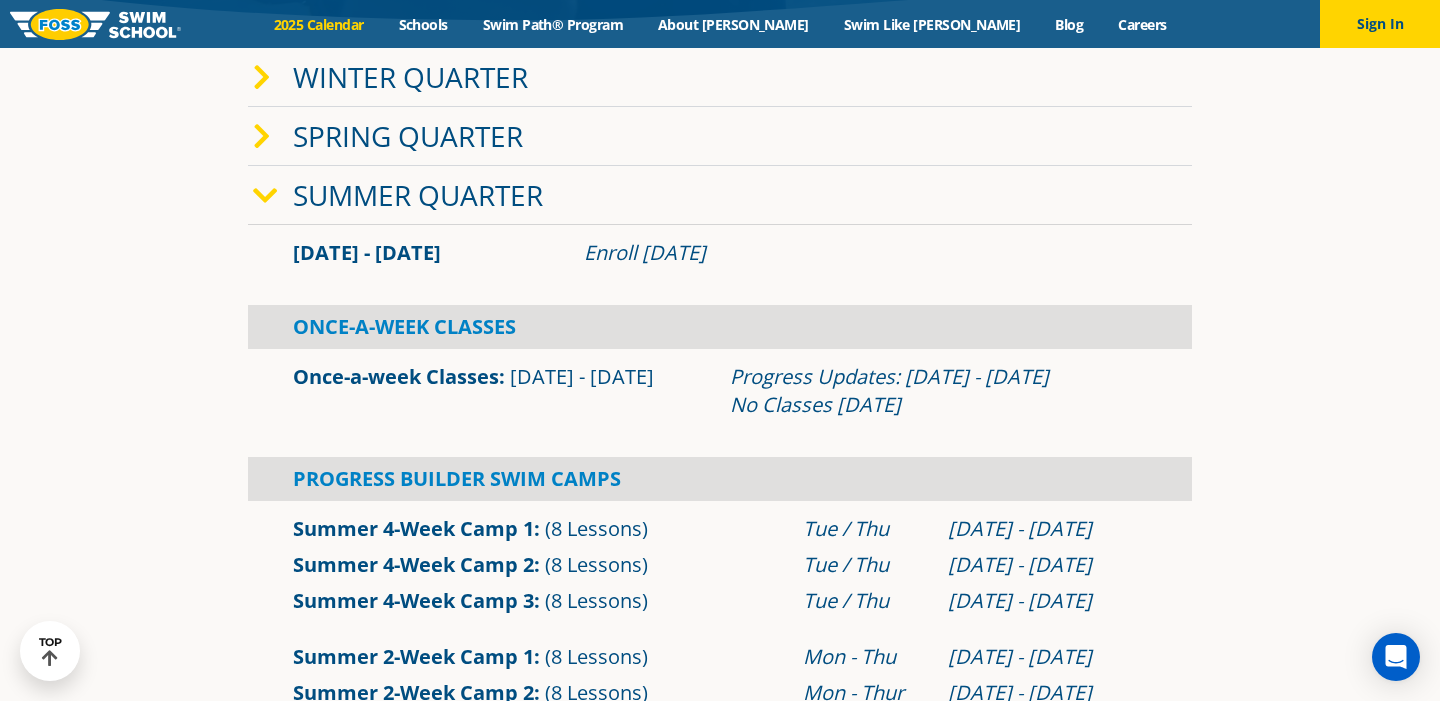 click on "Annual Calendar
2025 Calendar
Consistency is a key factor in your child's development. Our programs are designed for students to be taught by the same teacher and are with the same classmates throughout the quarter or camp." at bounding box center (720, 1487) 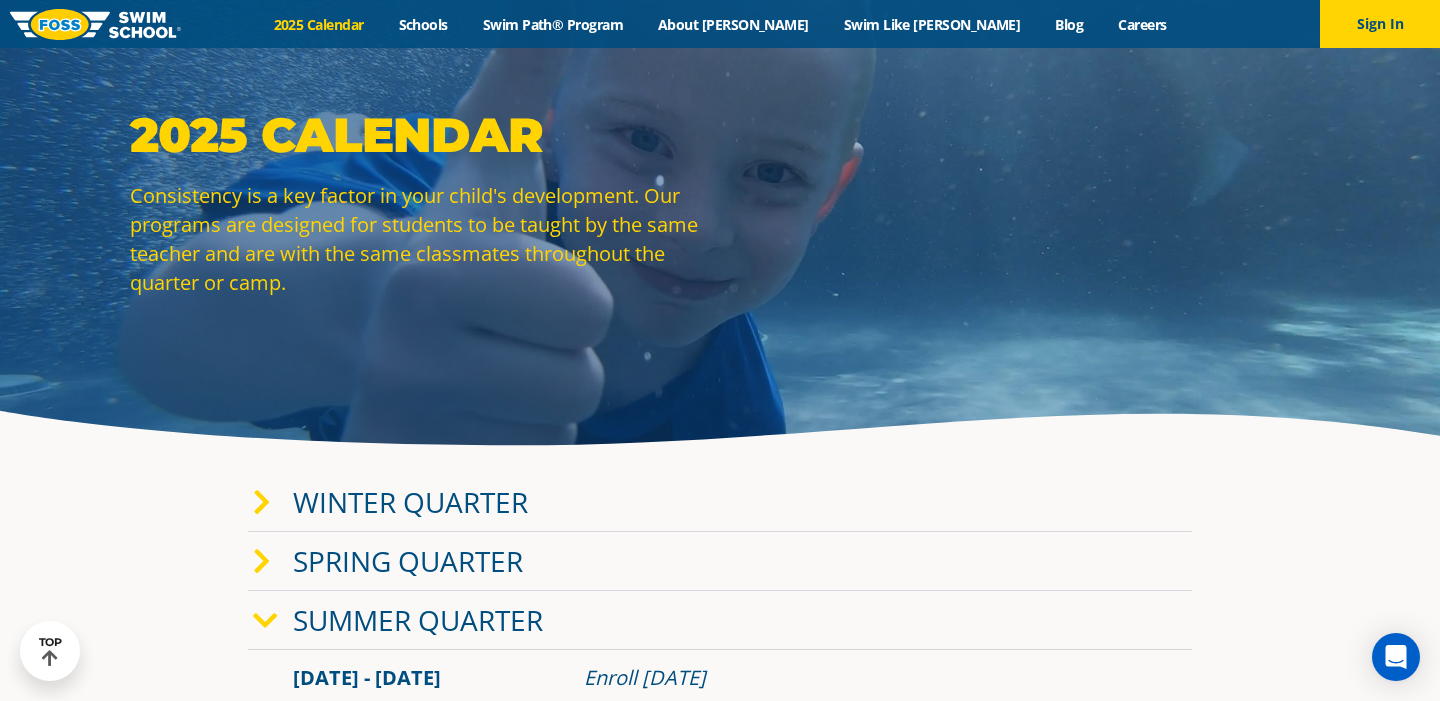 scroll, scrollTop: 0, scrollLeft: 0, axis: both 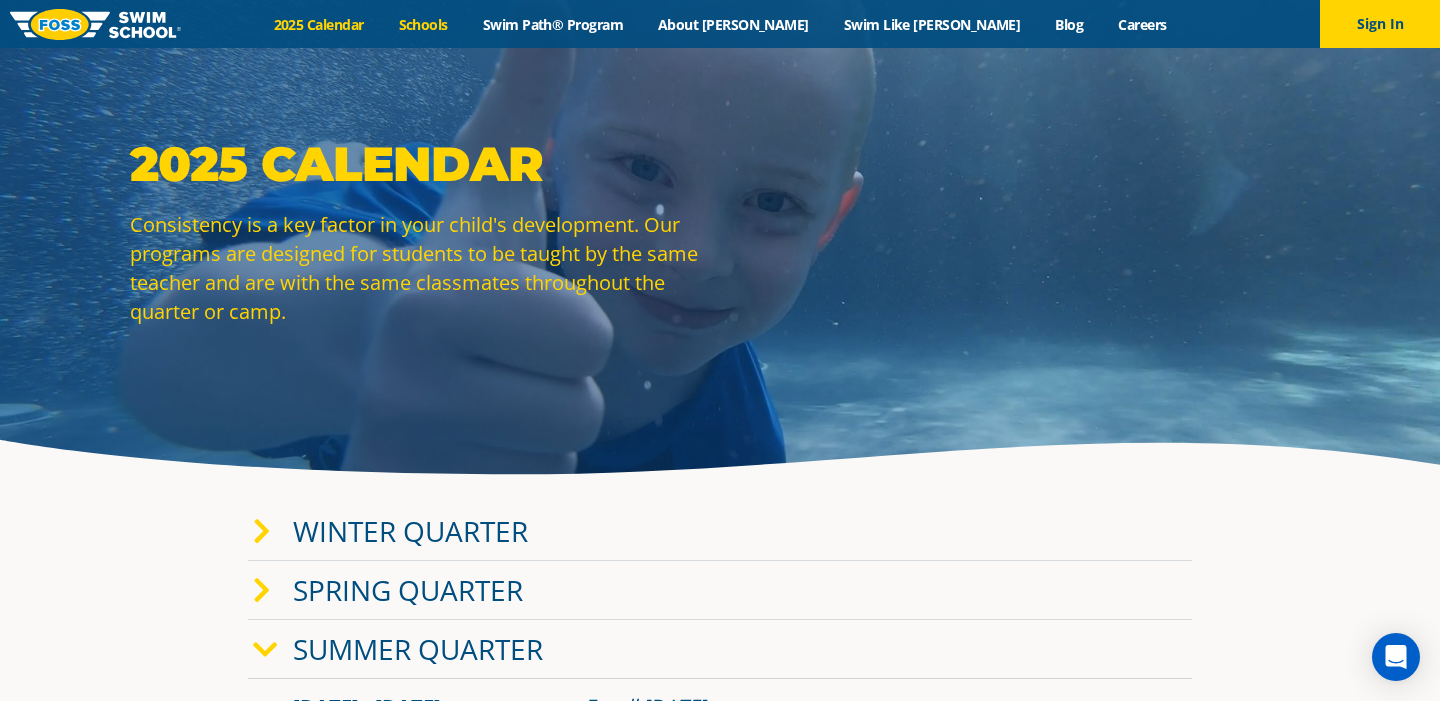 click on "Schools" at bounding box center (423, 24) 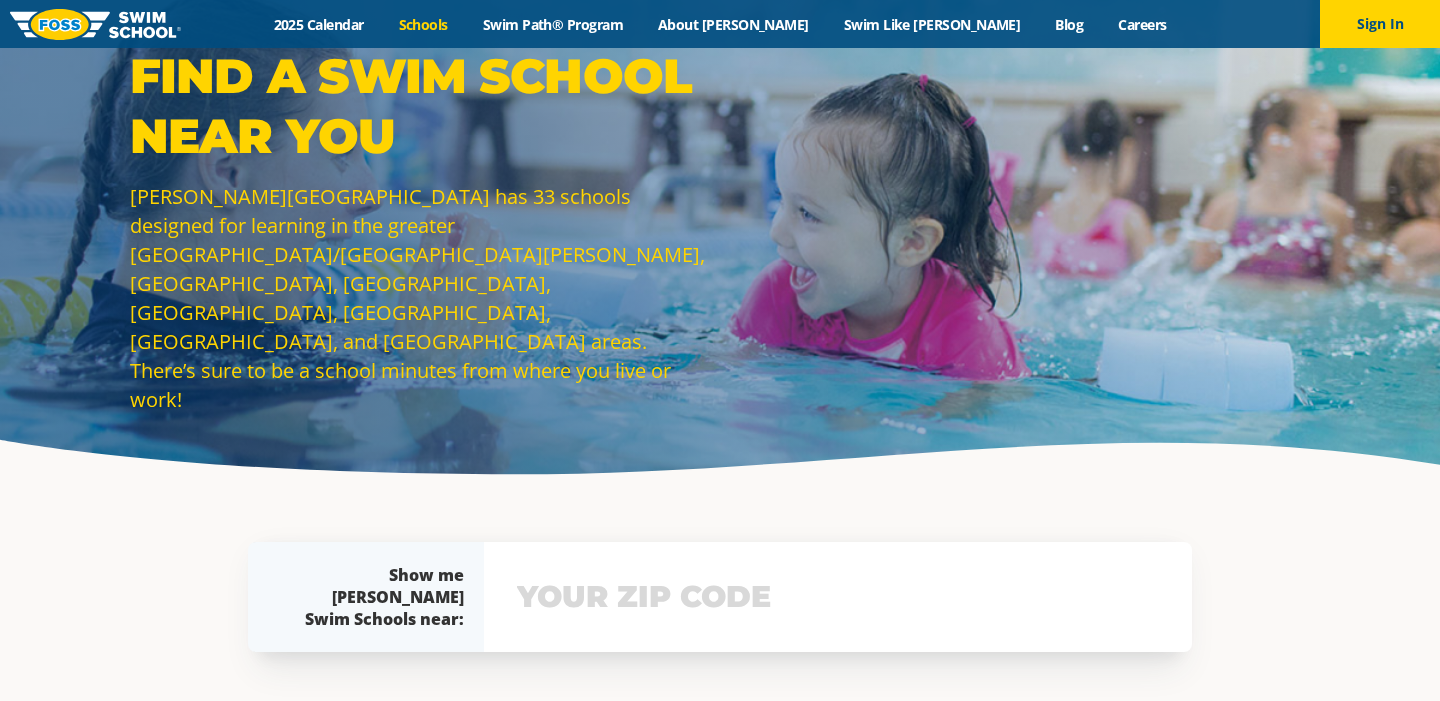 scroll, scrollTop: 0, scrollLeft: 0, axis: both 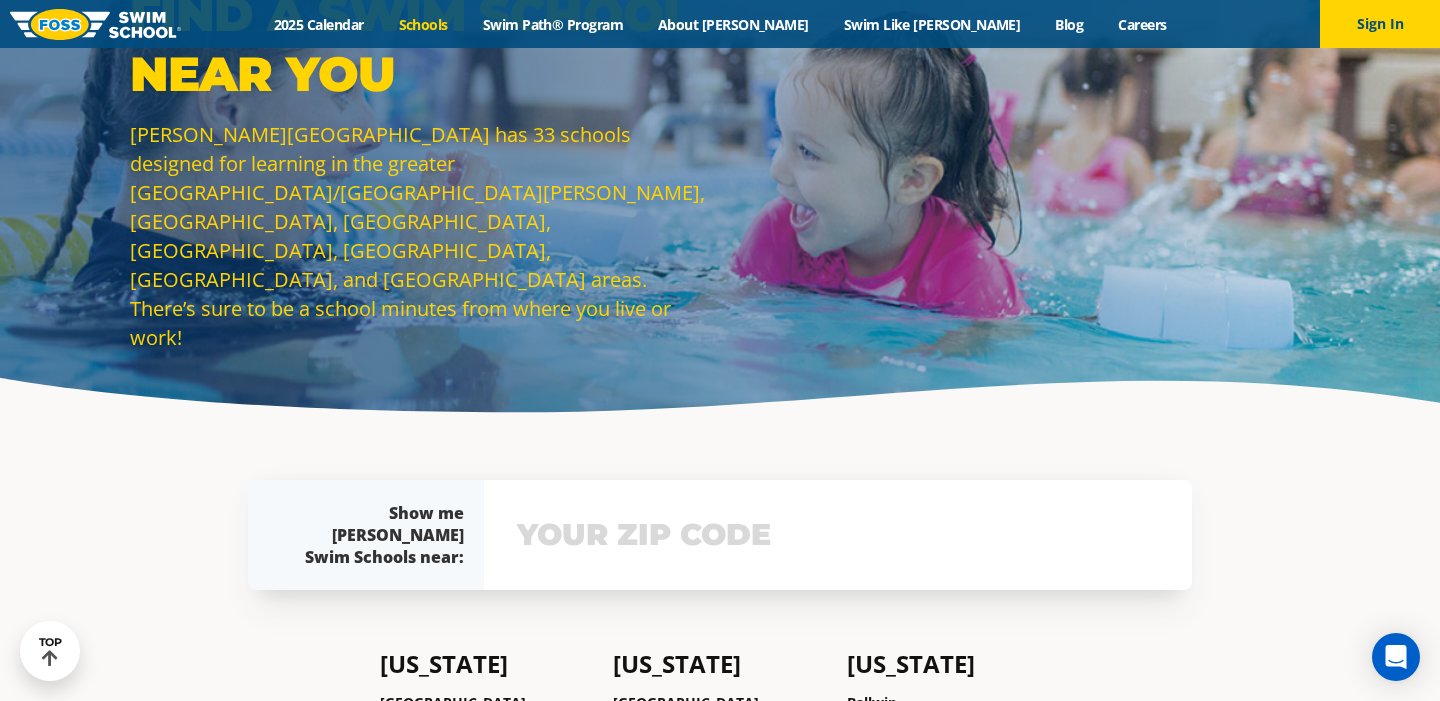 click at bounding box center (838, 535) 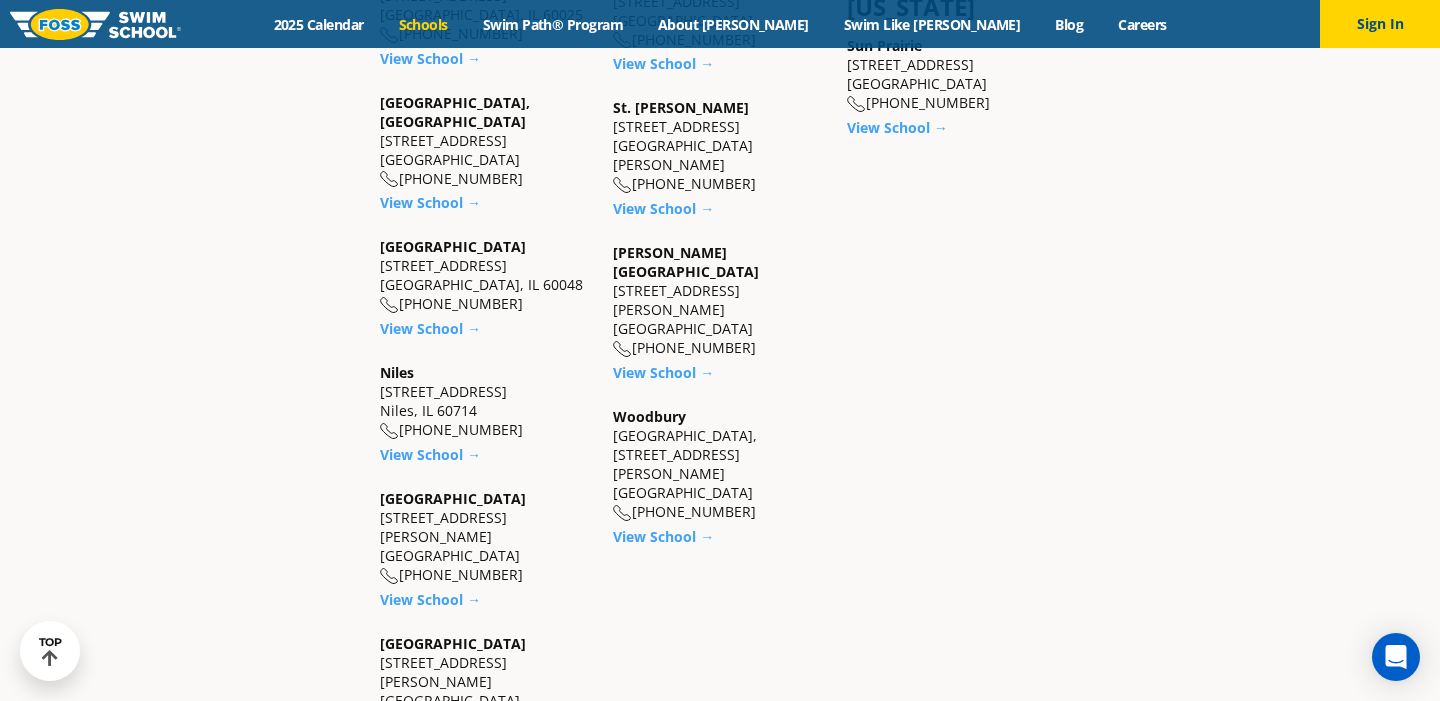 scroll, scrollTop: 1849, scrollLeft: 0, axis: vertical 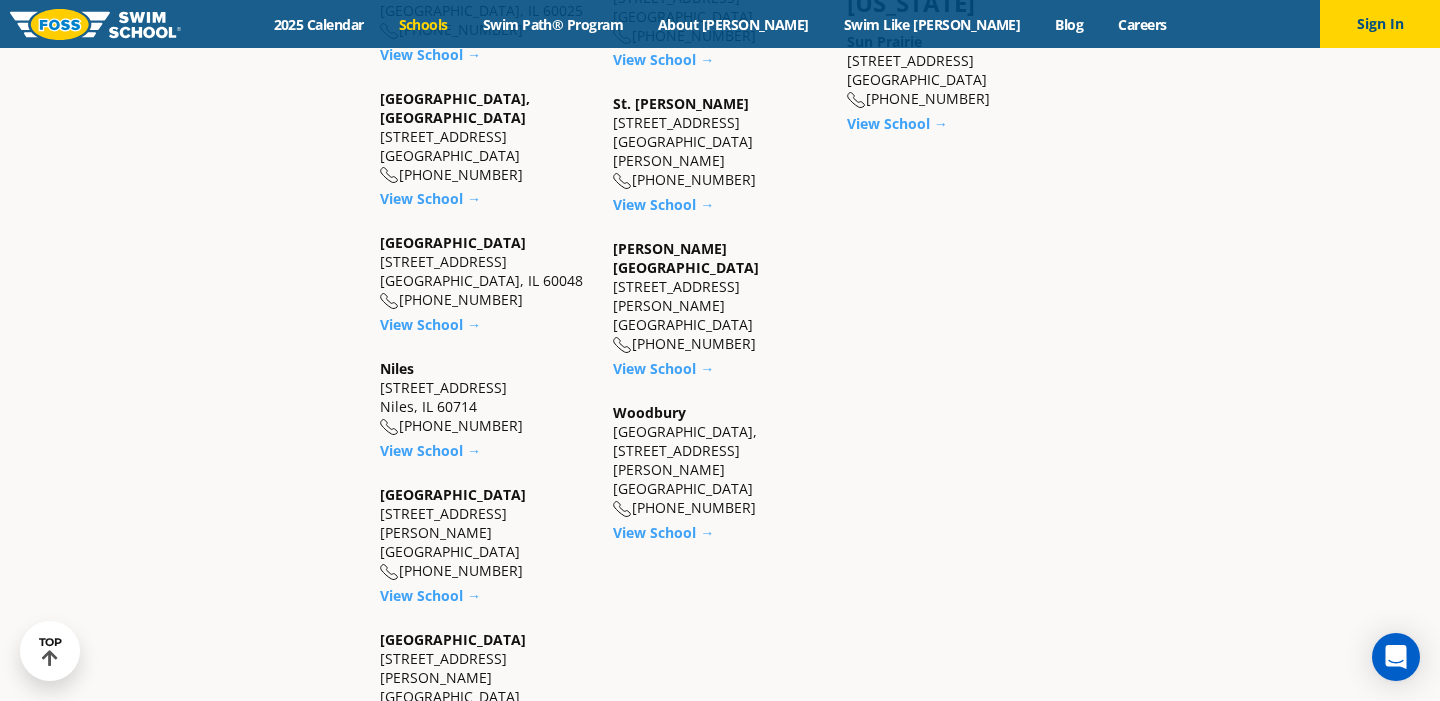 click on "View School →" at bounding box center [430, 739] 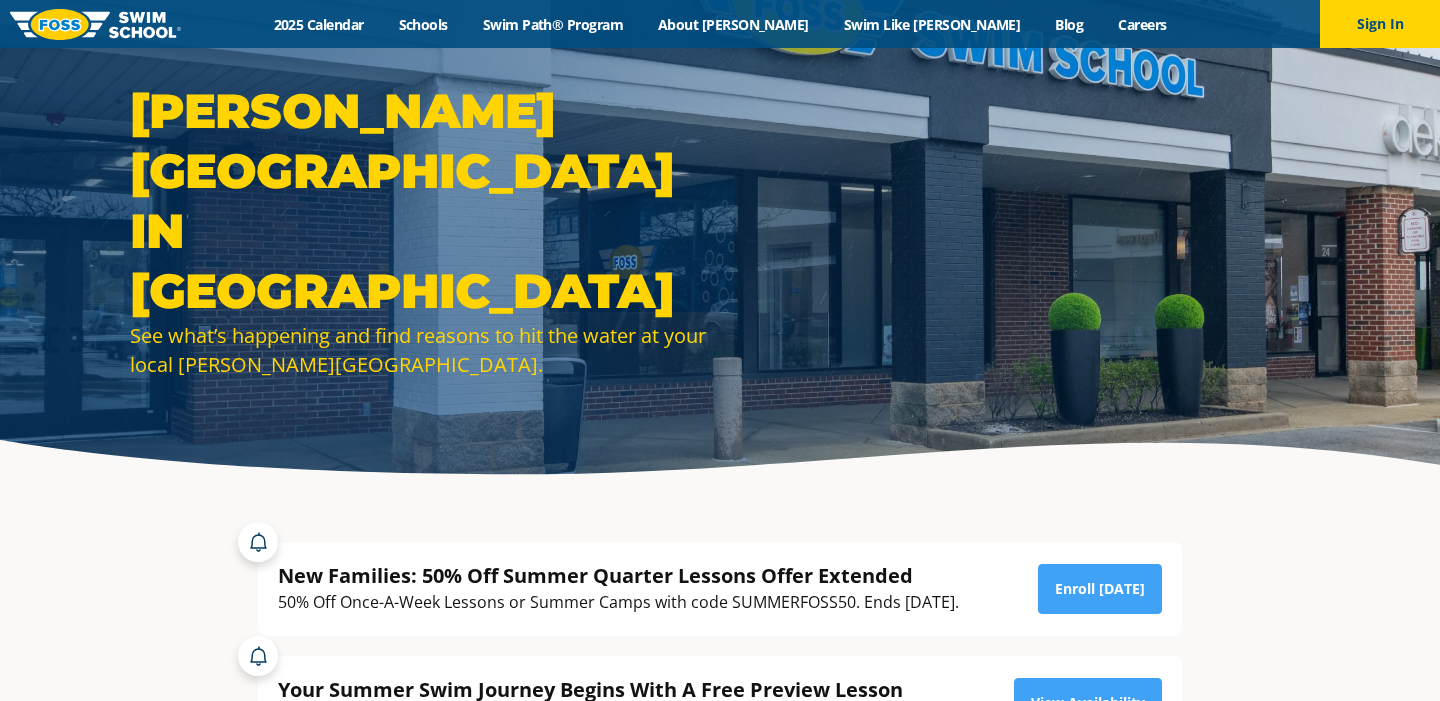scroll, scrollTop: 0, scrollLeft: 0, axis: both 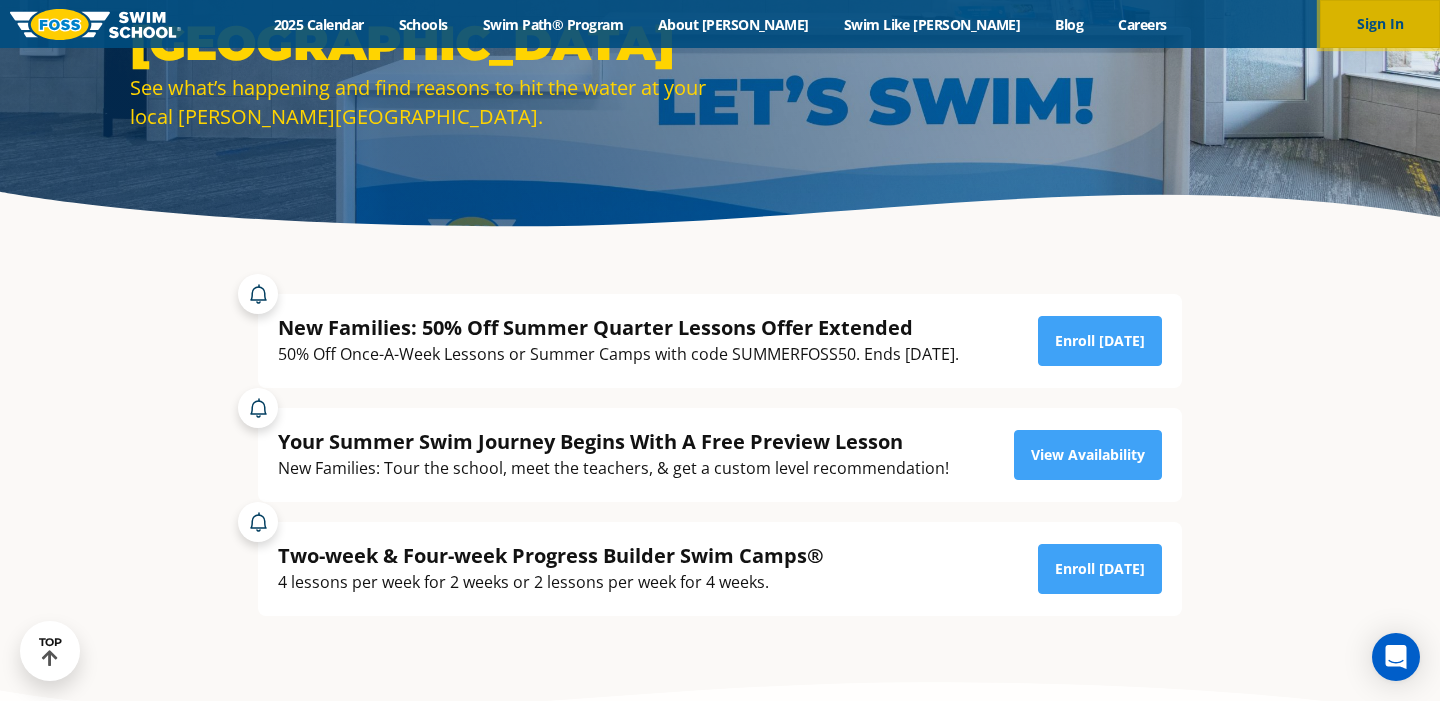 click on "Sign In" at bounding box center [1380, 24] 